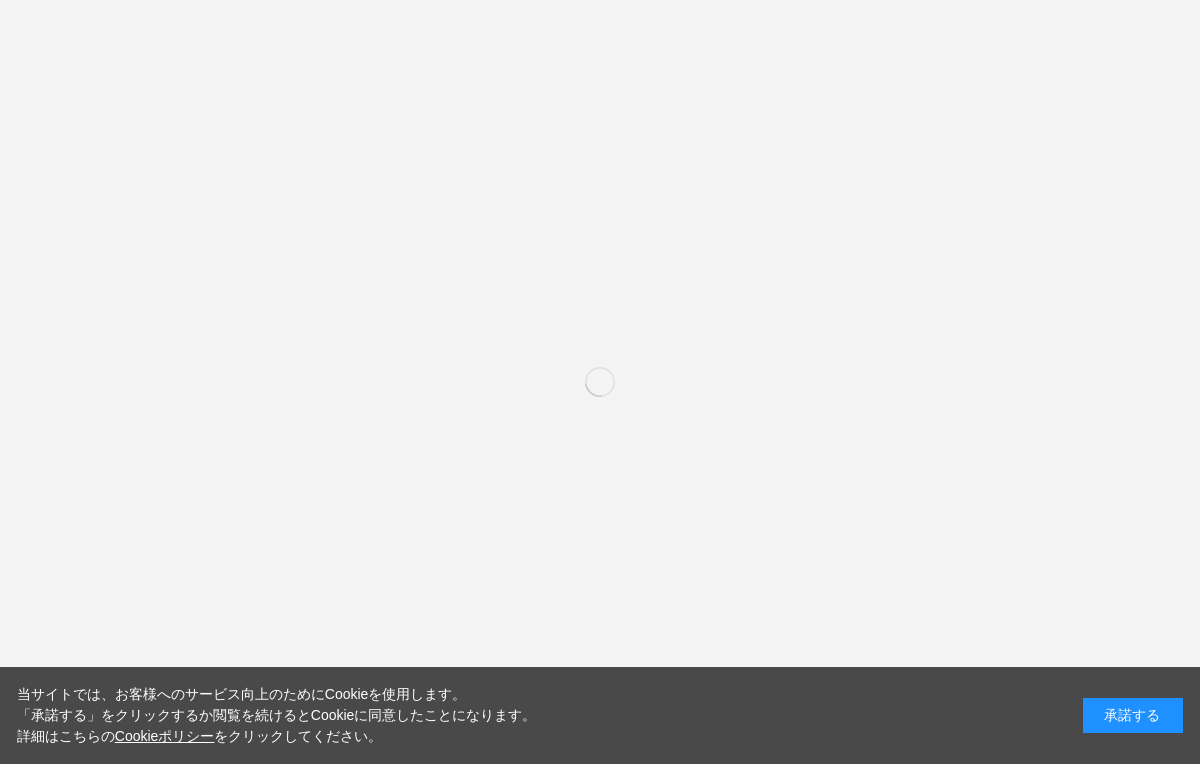 scroll, scrollTop: 0, scrollLeft: 0, axis: both 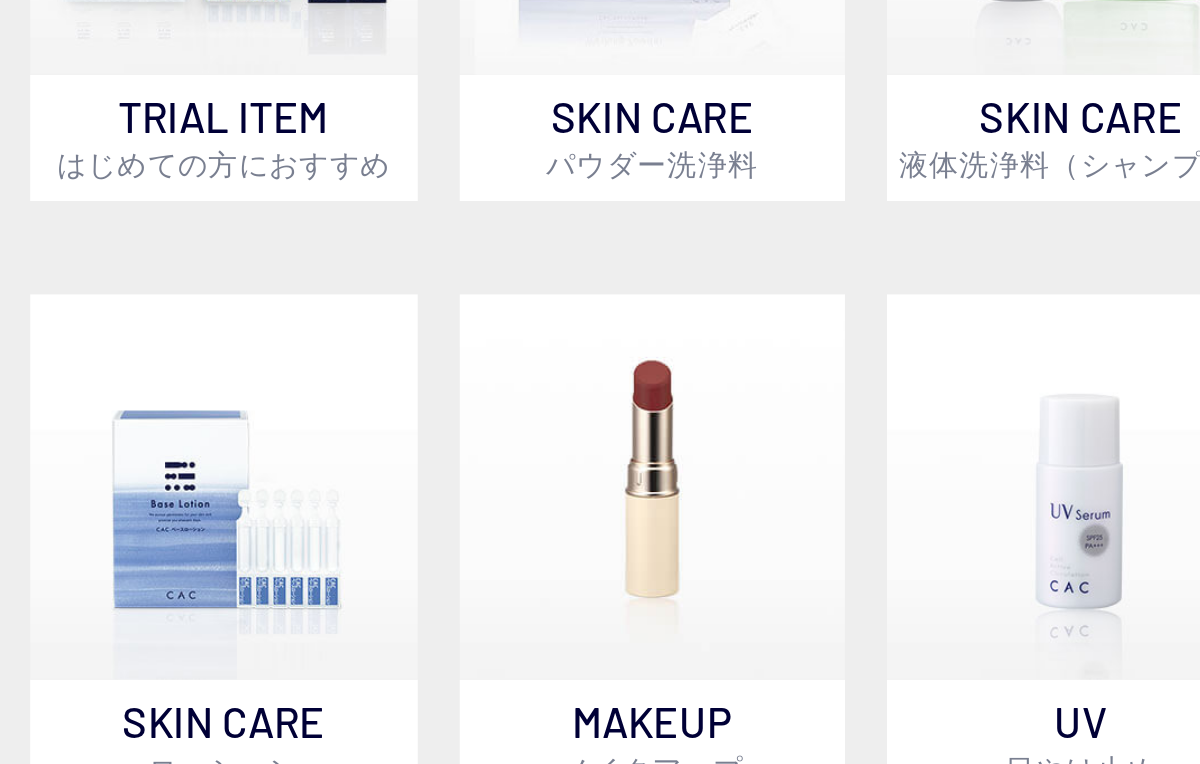 click at bounding box center [233, 433] 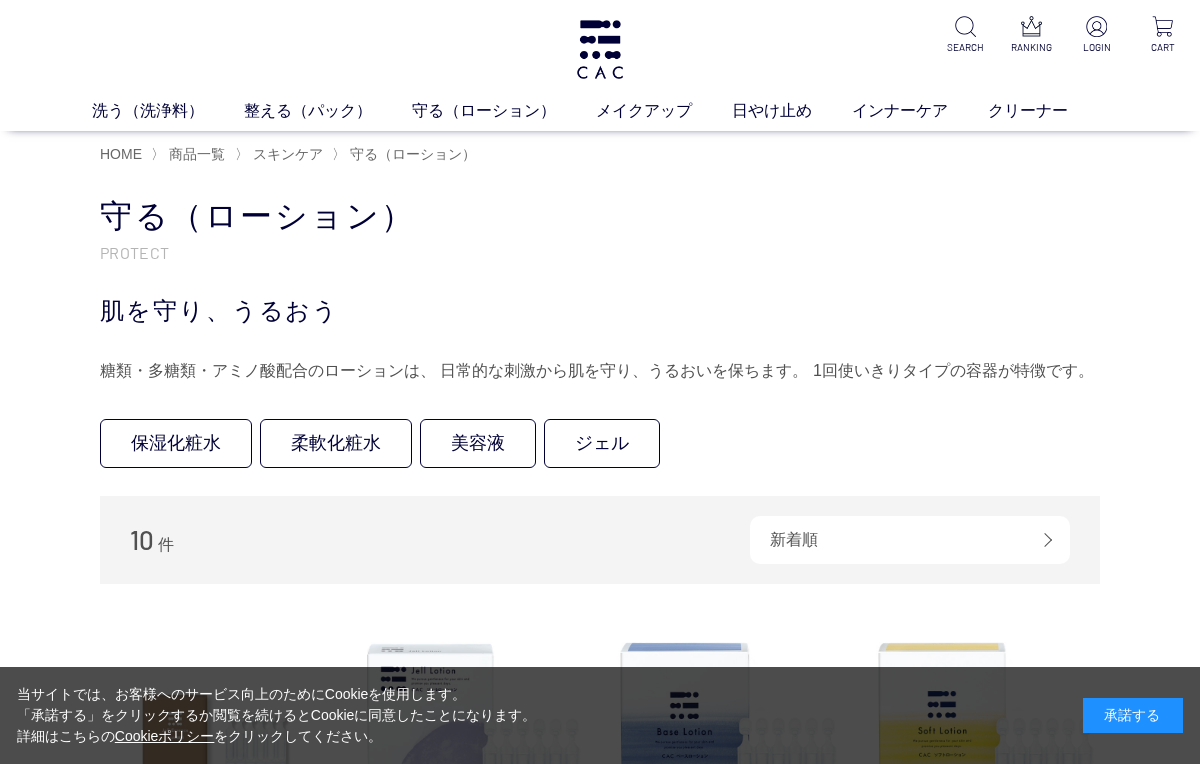 scroll, scrollTop: 0, scrollLeft: 0, axis: both 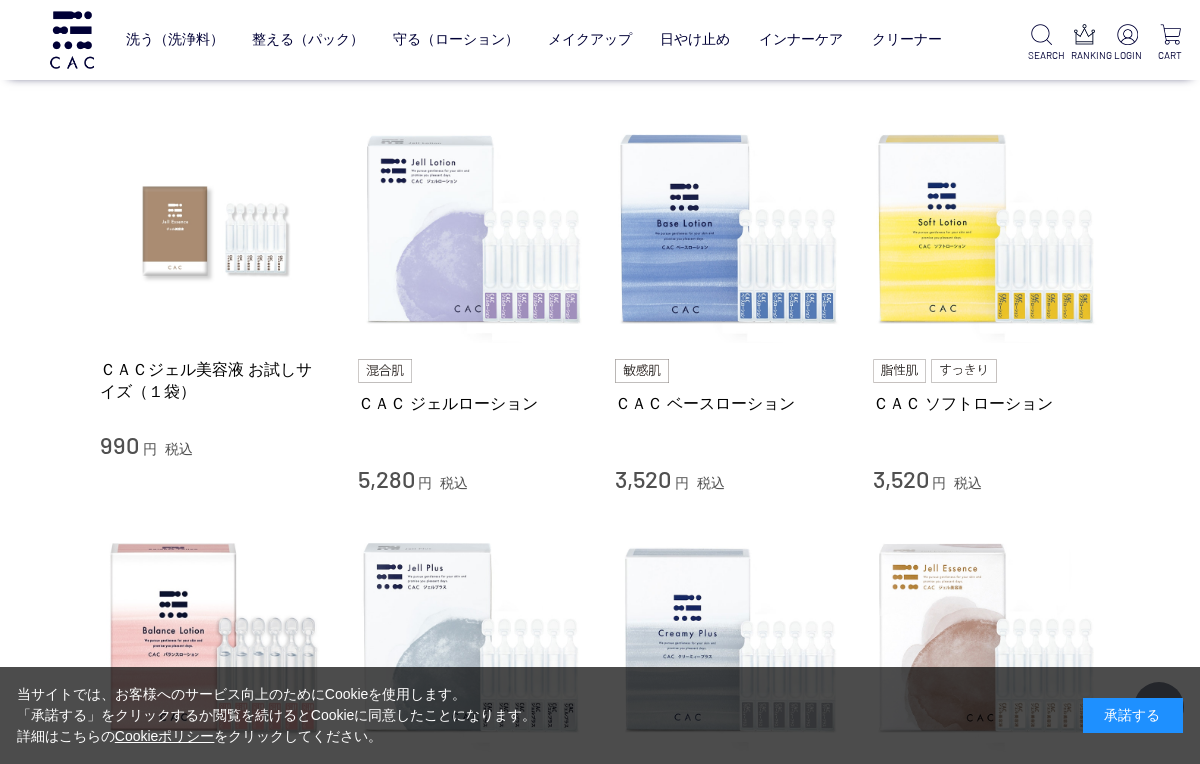 click at bounding box center (729, 230) 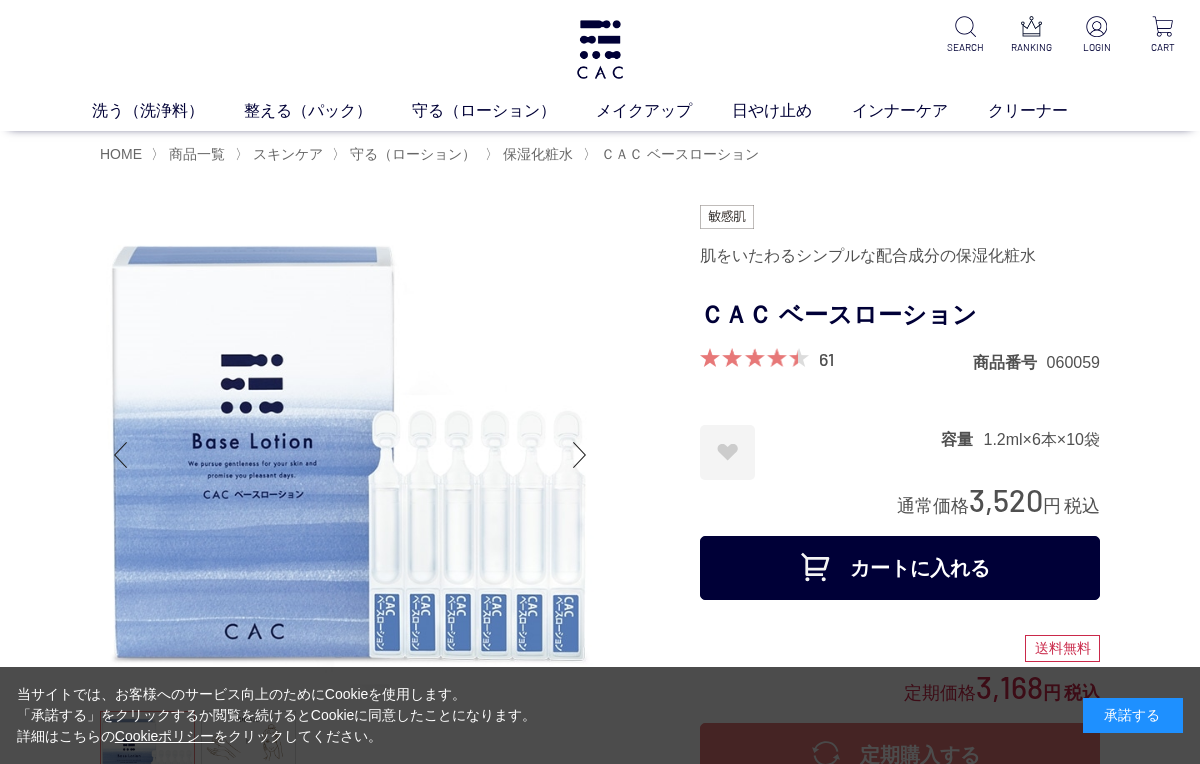 scroll, scrollTop: 0, scrollLeft: 0, axis: both 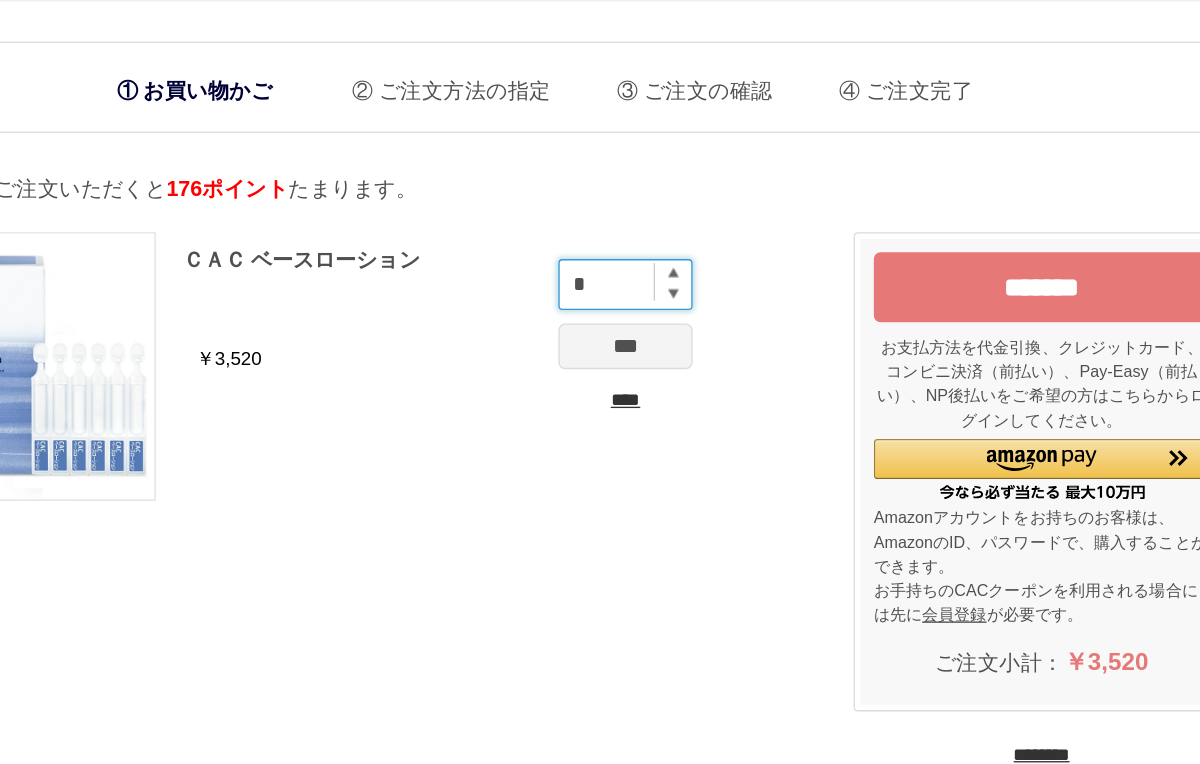 click on "*" at bounding box center (650, 212) 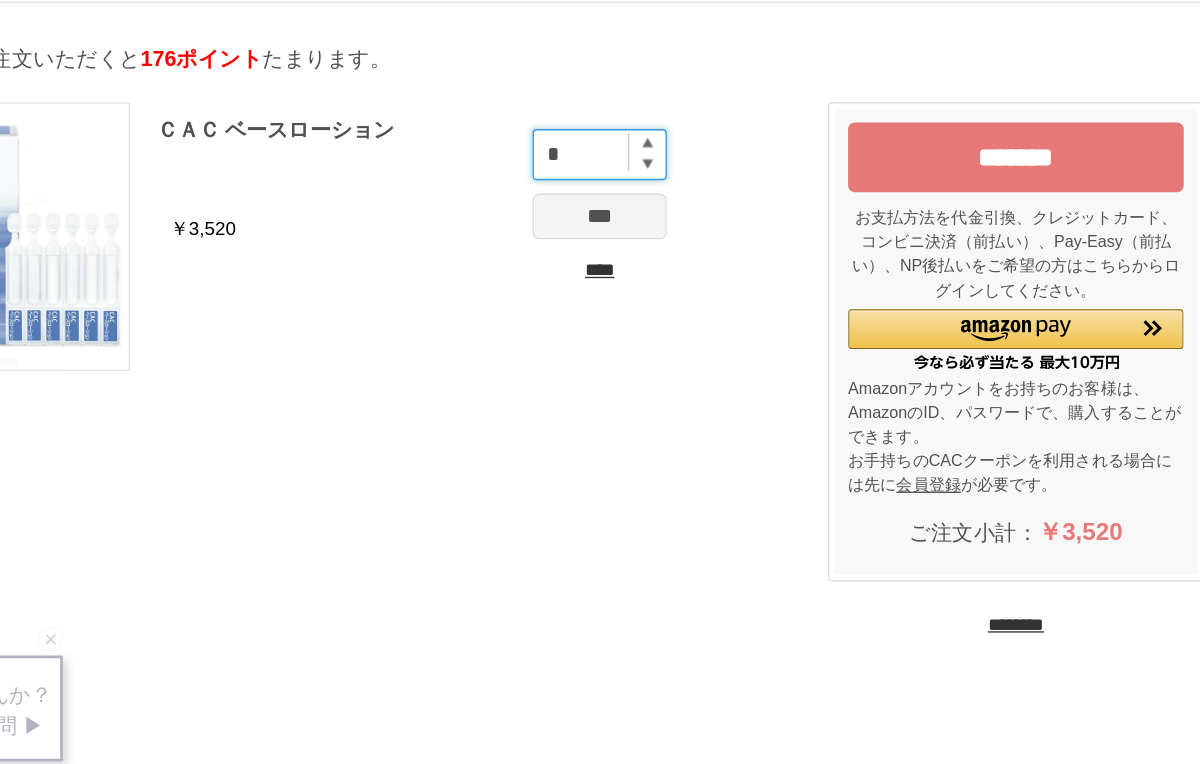 type on "*" 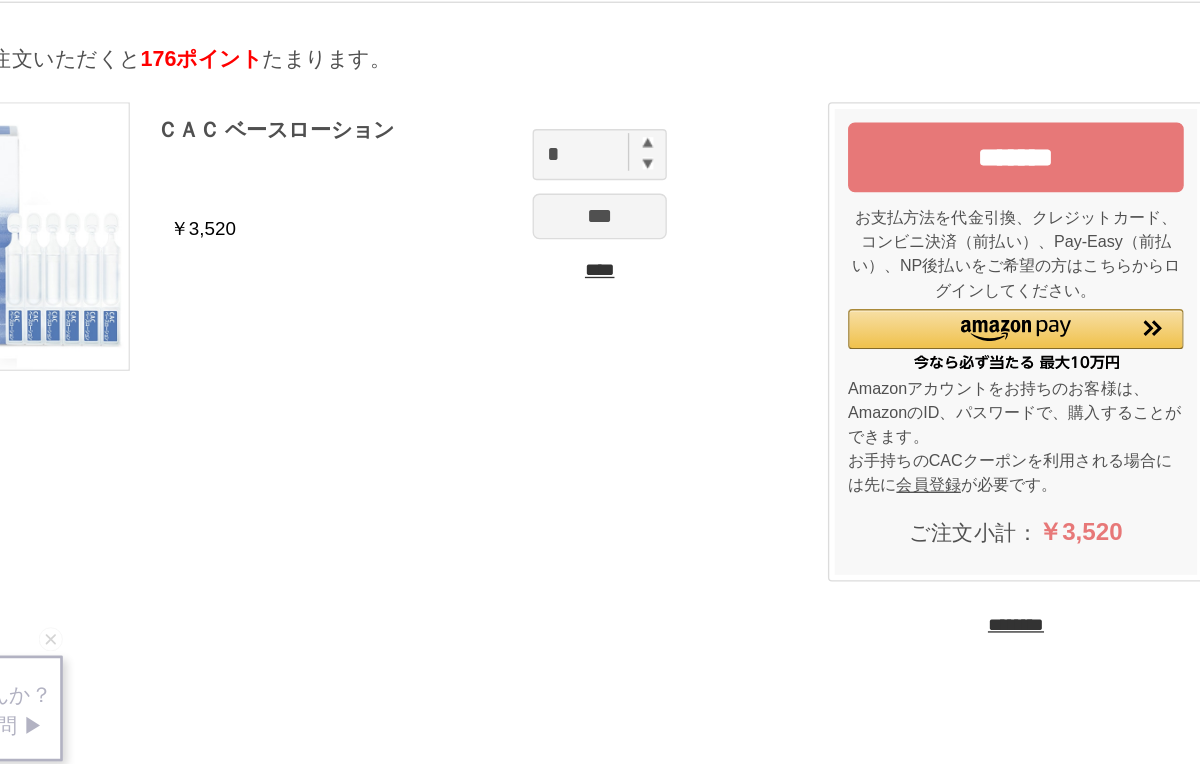 click on "***" at bounding box center [650, 258] 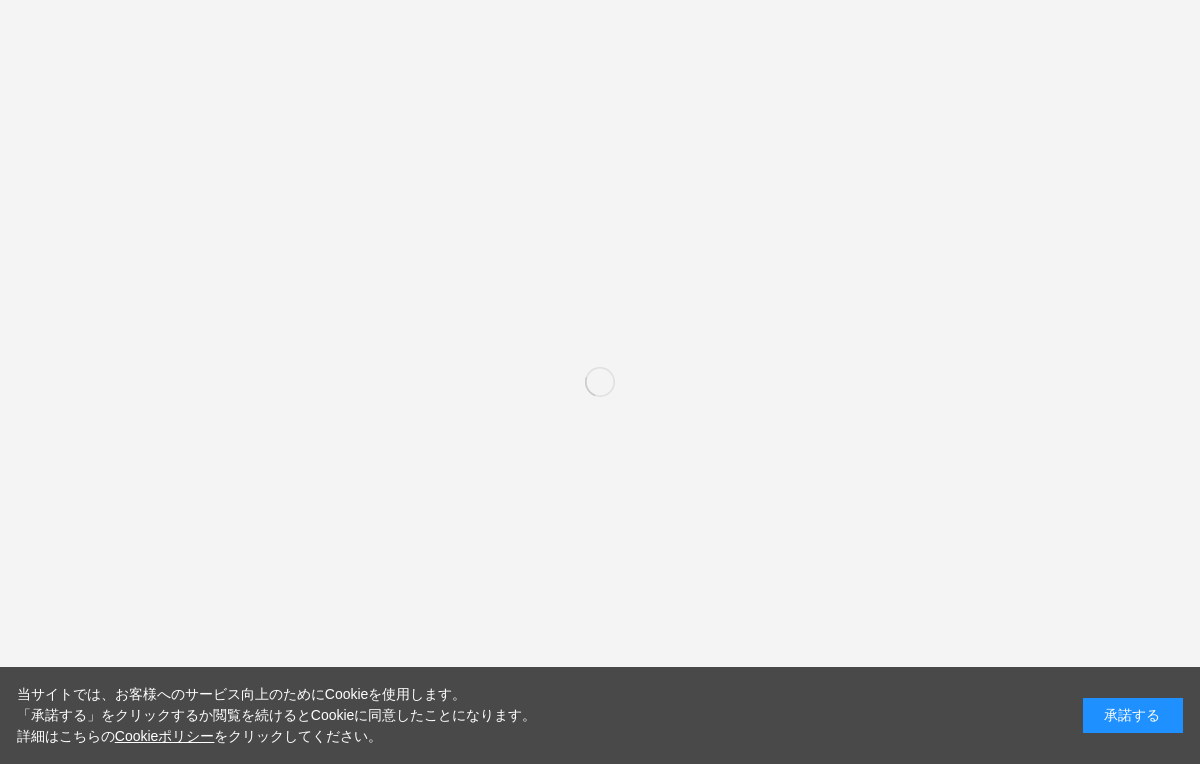 scroll, scrollTop: 0, scrollLeft: 0, axis: both 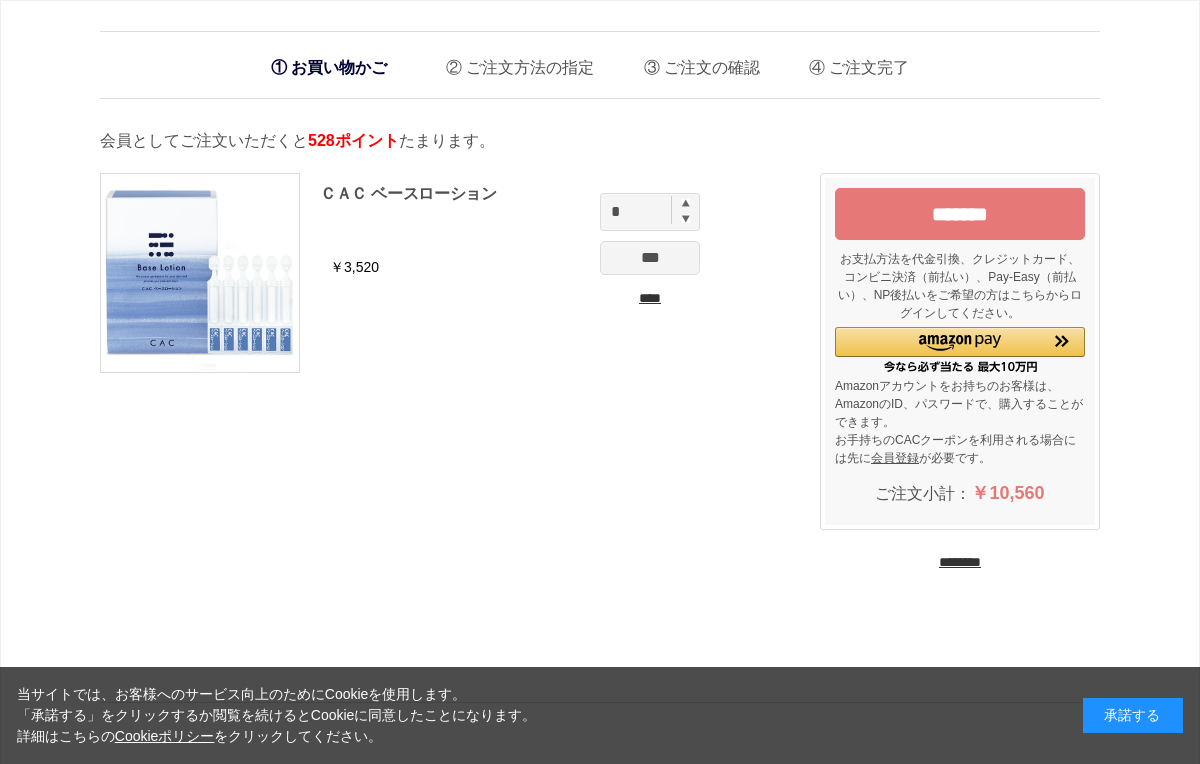 click on "*******" at bounding box center [960, 214] 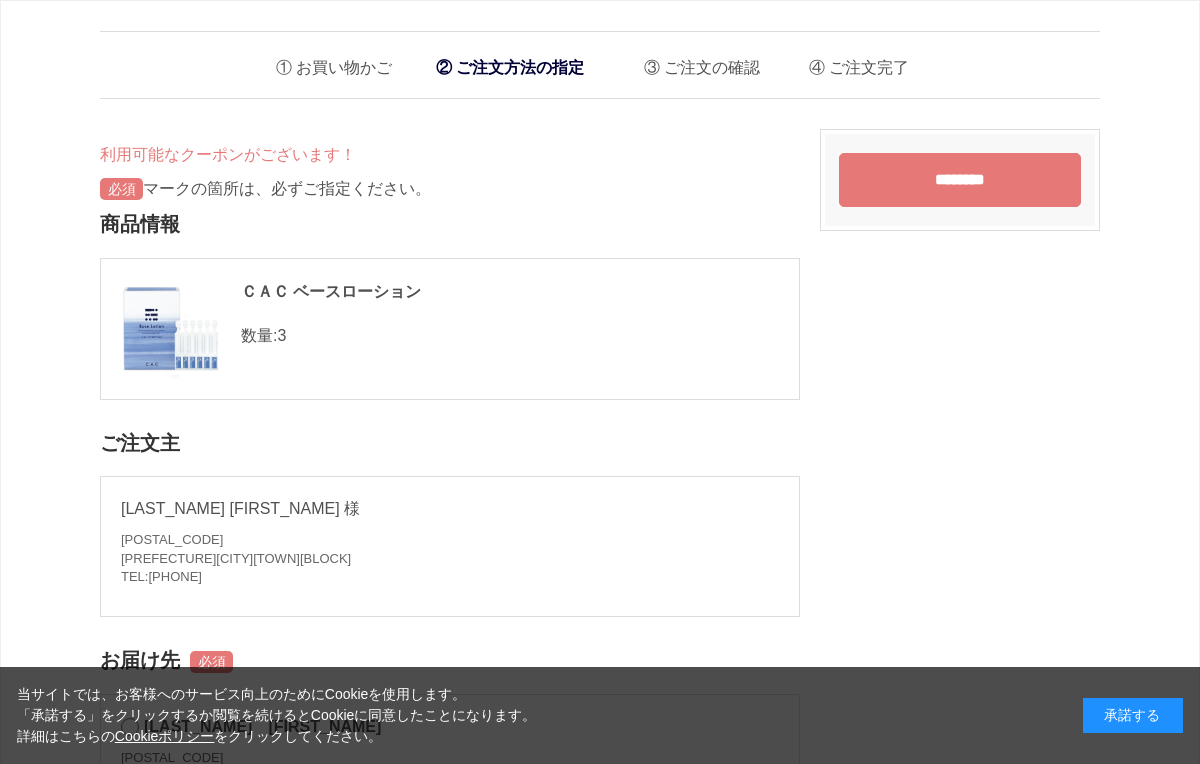 scroll, scrollTop: 0, scrollLeft: 0, axis: both 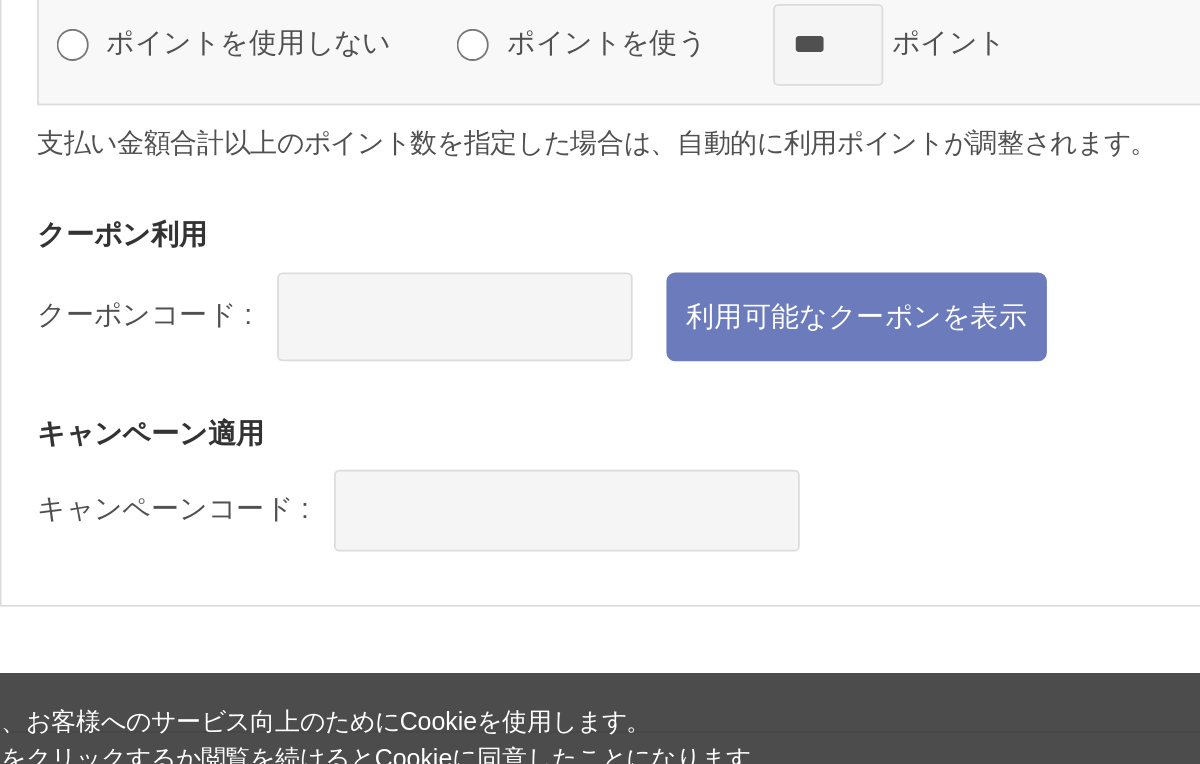 click on "利用可能なクーポンを表示" at bounding box center [582, 467] 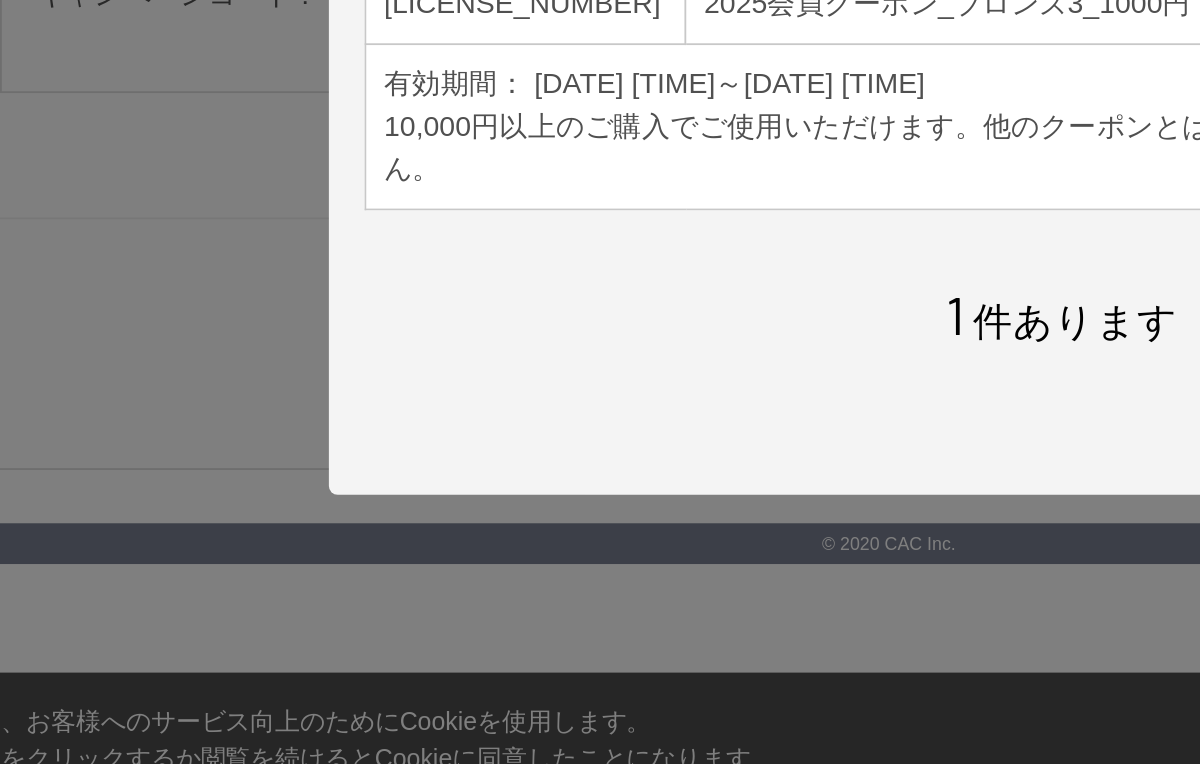 click on "お買い物かご
ご注文方法の指定
ご注文の確認
ご注文完了
******
利用可能なクーポンがございます！
マークの箇所は、必ずご指定ください。
商品情報
ＣＡＣ ベースローション
数量: 3
ご注文主
福井 睦子 様
〒 6691544
兵庫県三田市武庫が丘６－１４－４
TEL:  079-564-3312
お届け先
福井　睦子
〒 6691544 福井 睦子 様" at bounding box center (600, 0) 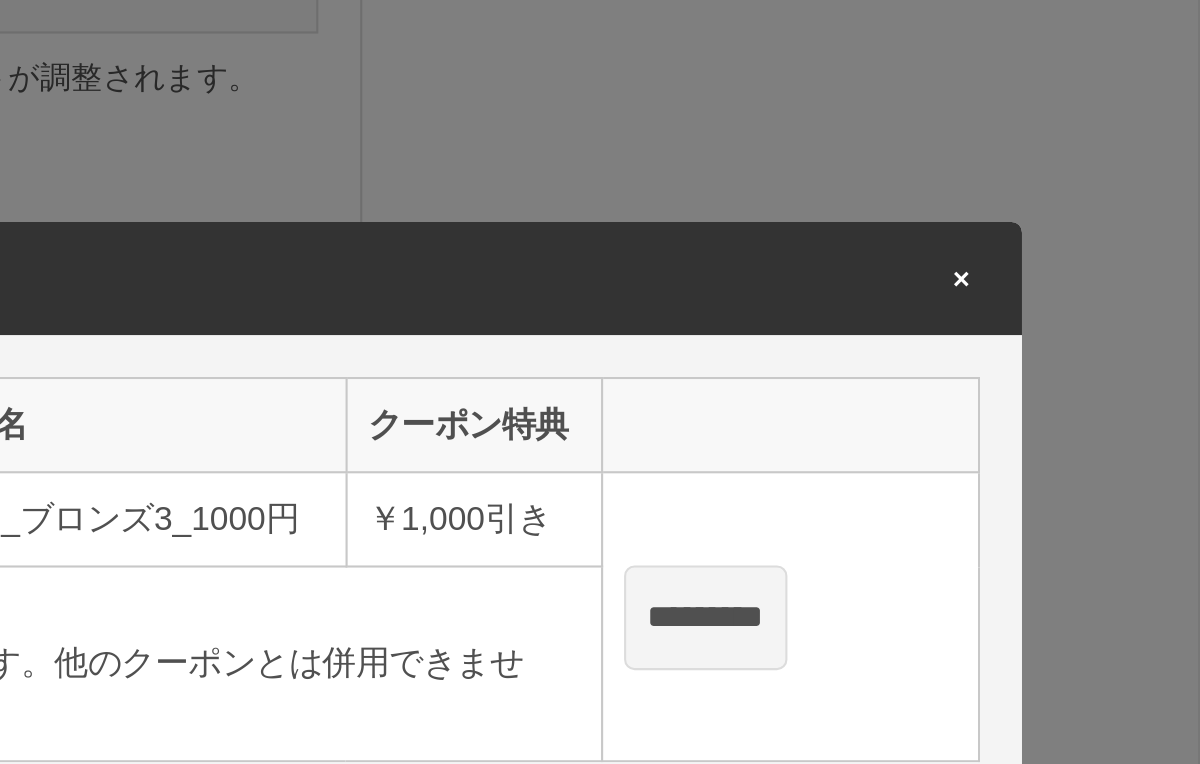 click on "×" at bounding box center (1086, 176) 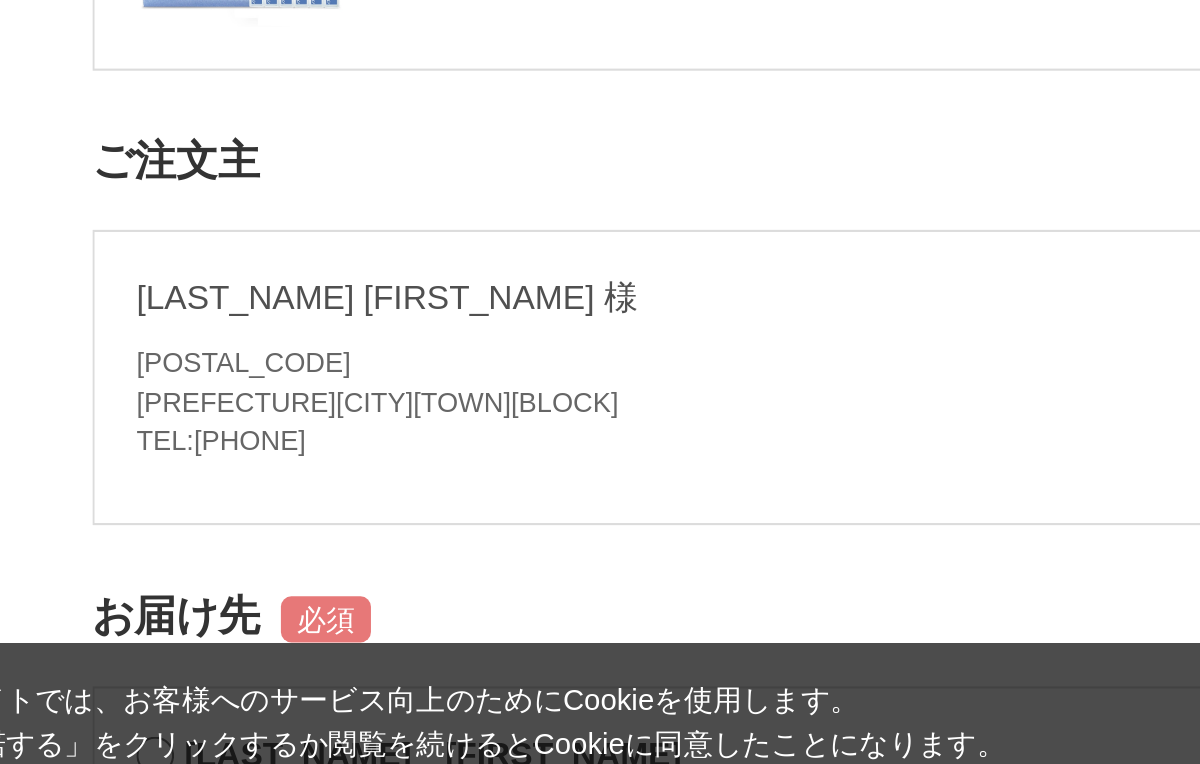 scroll, scrollTop: 17, scrollLeft: 0, axis: vertical 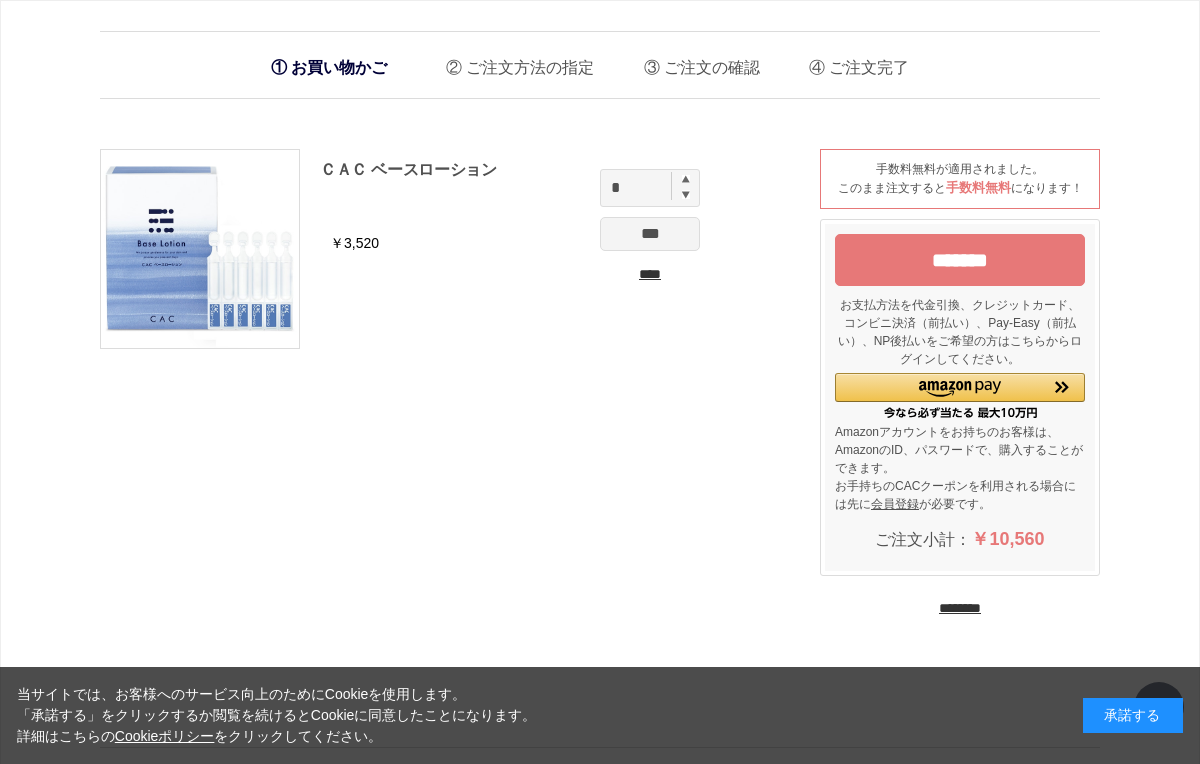 click on "ＣＡＣ ベースローション
￥3,520
*
***
****
手数料無料が適用されました。
このまま注文すると
手数料無料 になります！
*******
お支払方法を代金引換、クレジットカード、コンビニ決済（前払い）、Pay-Easy（前払い）、NP後払いをご希望の方はこちらからログインしてください。
Amazonアカウントをお持ちのお客様は、AmazonのID、パスワードで、購入することができます。 会員登録 が必要です。" at bounding box center (600, 393) 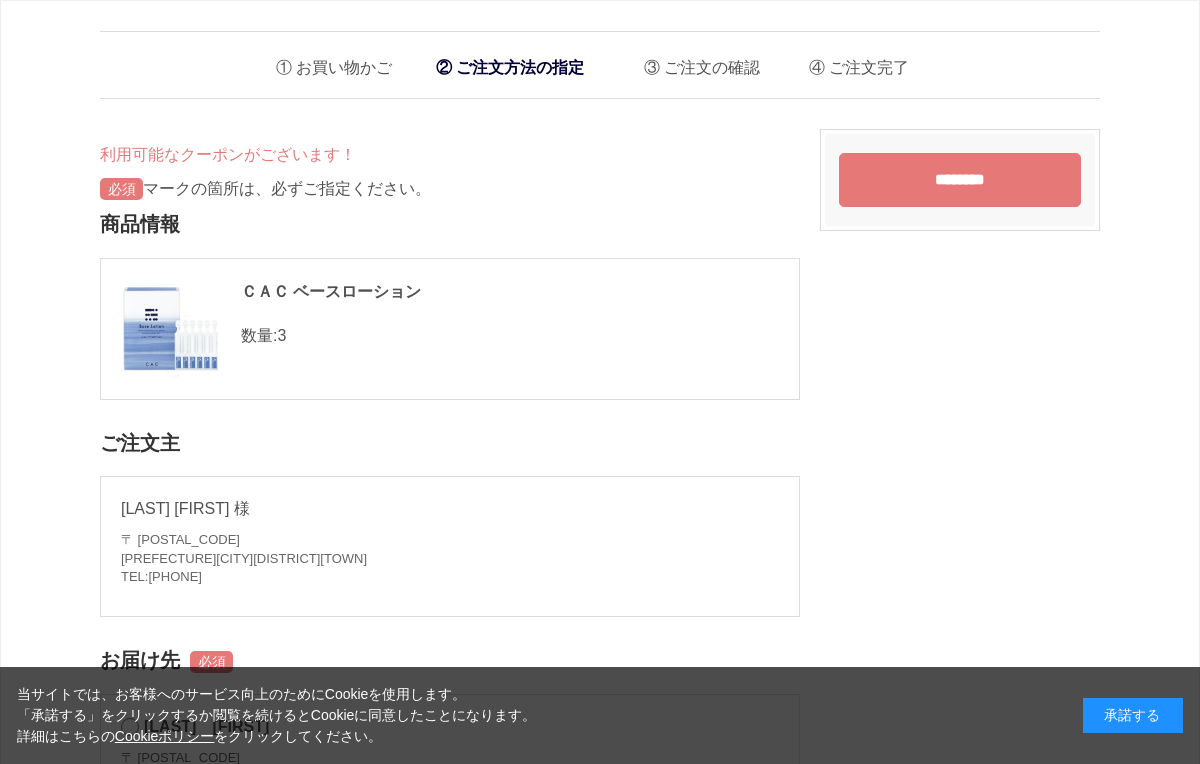 scroll, scrollTop: 0, scrollLeft: 0, axis: both 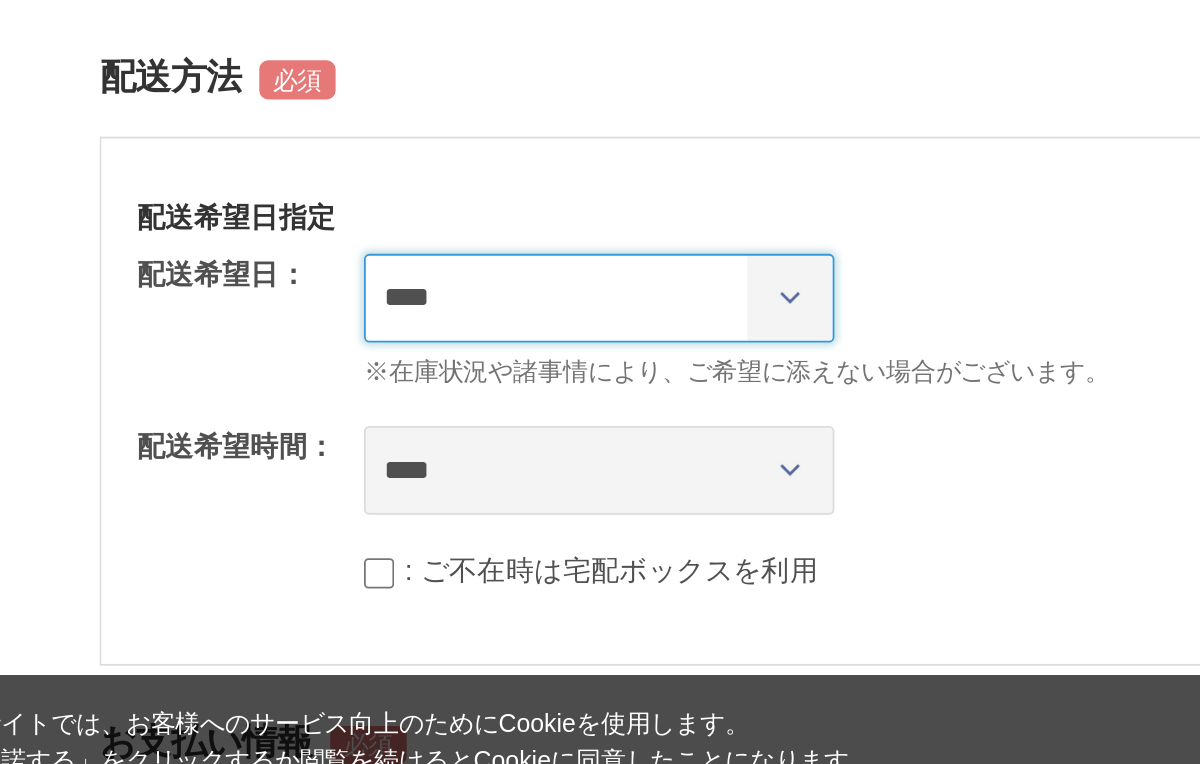 click on "**********" at bounding box center [381, 455] 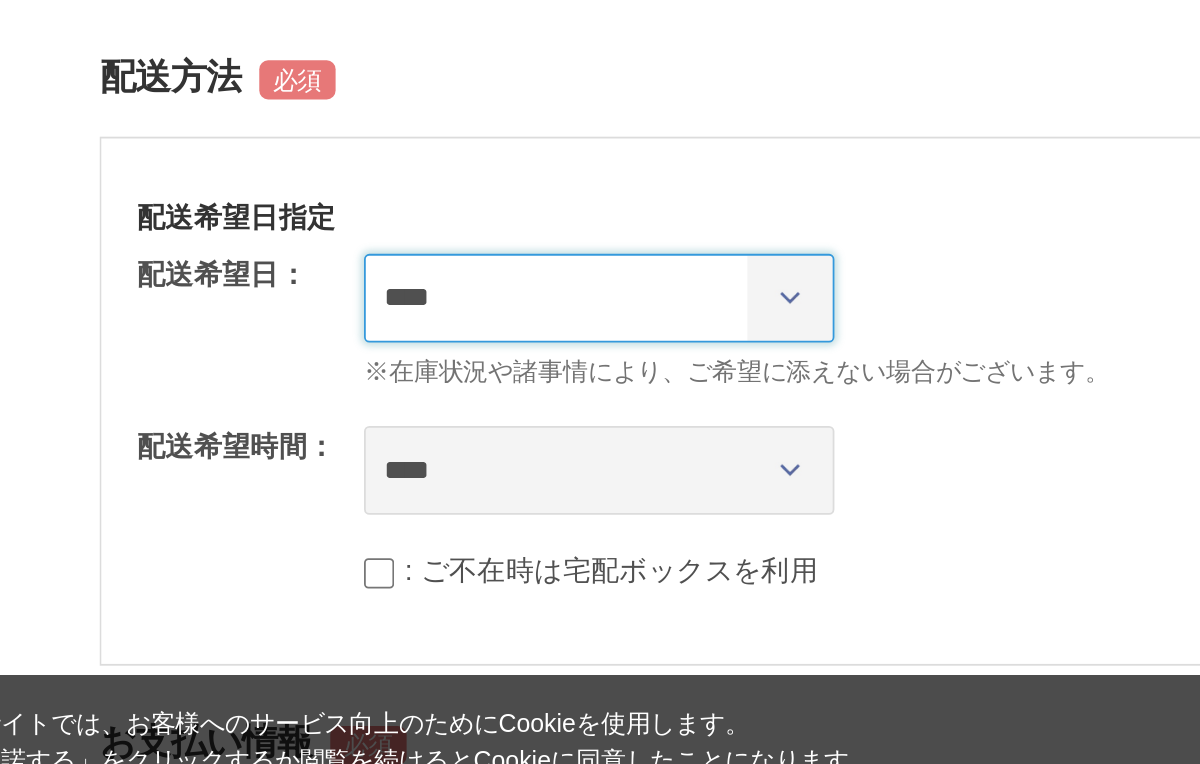 select on "********" 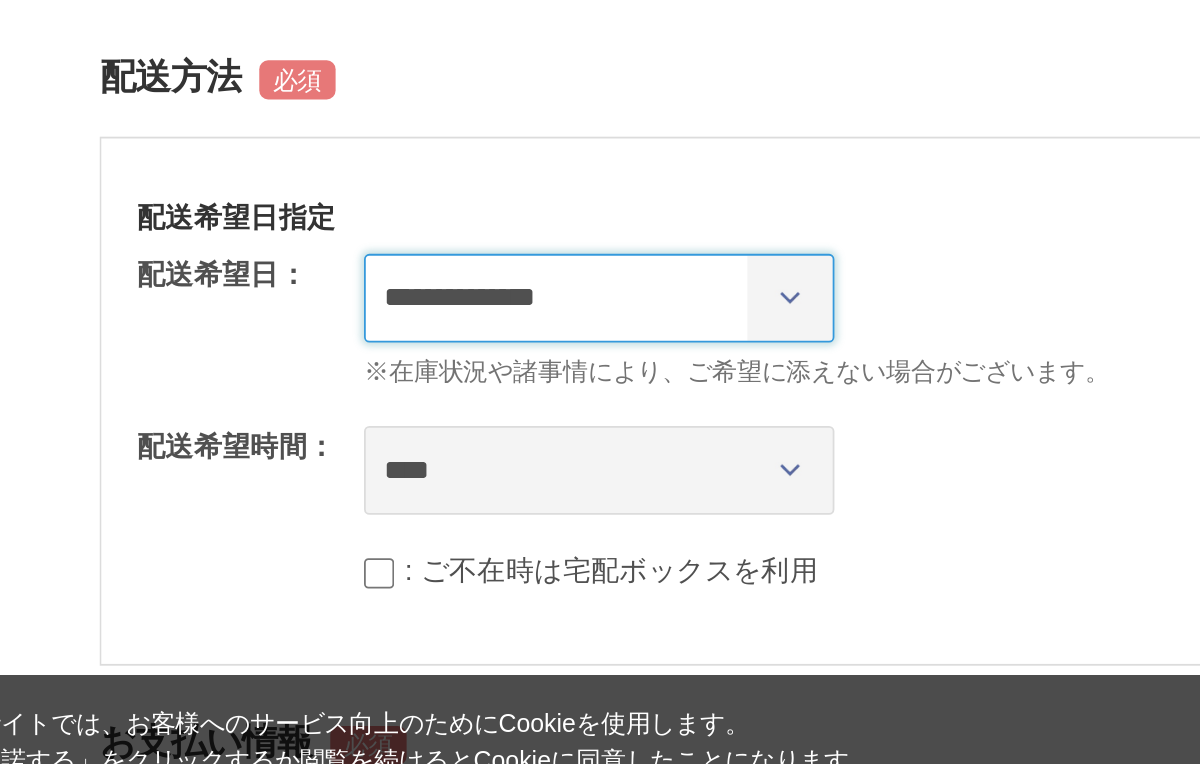 click on "**********" at bounding box center [381, 455] 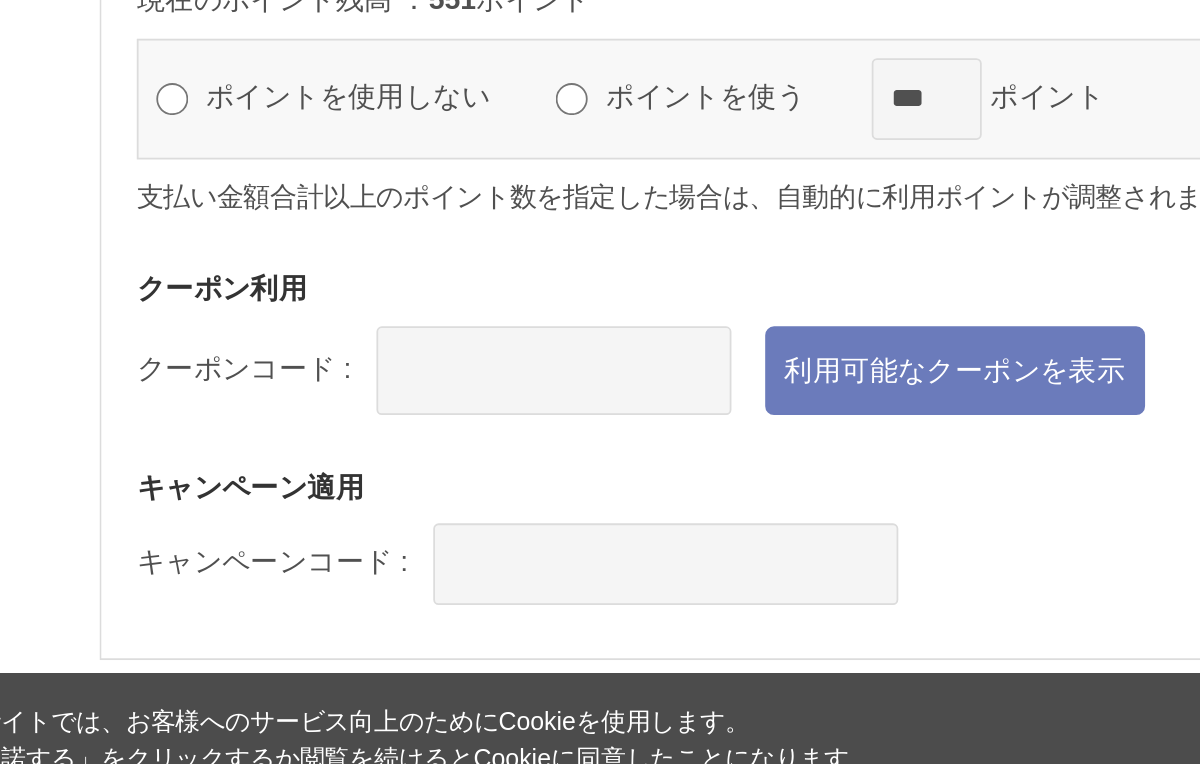 scroll, scrollTop: 1857, scrollLeft: 0, axis: vertical 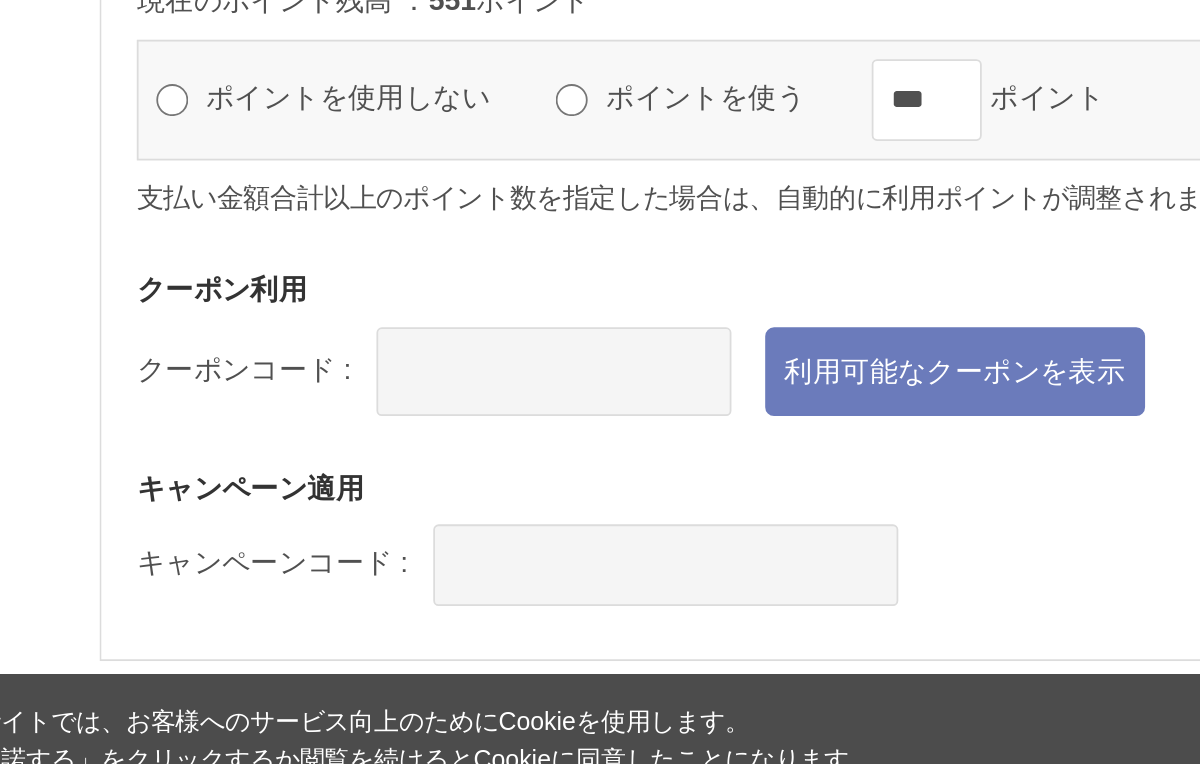 click on "利用可能なクーポンを表示" at bounding box center (582, 497) 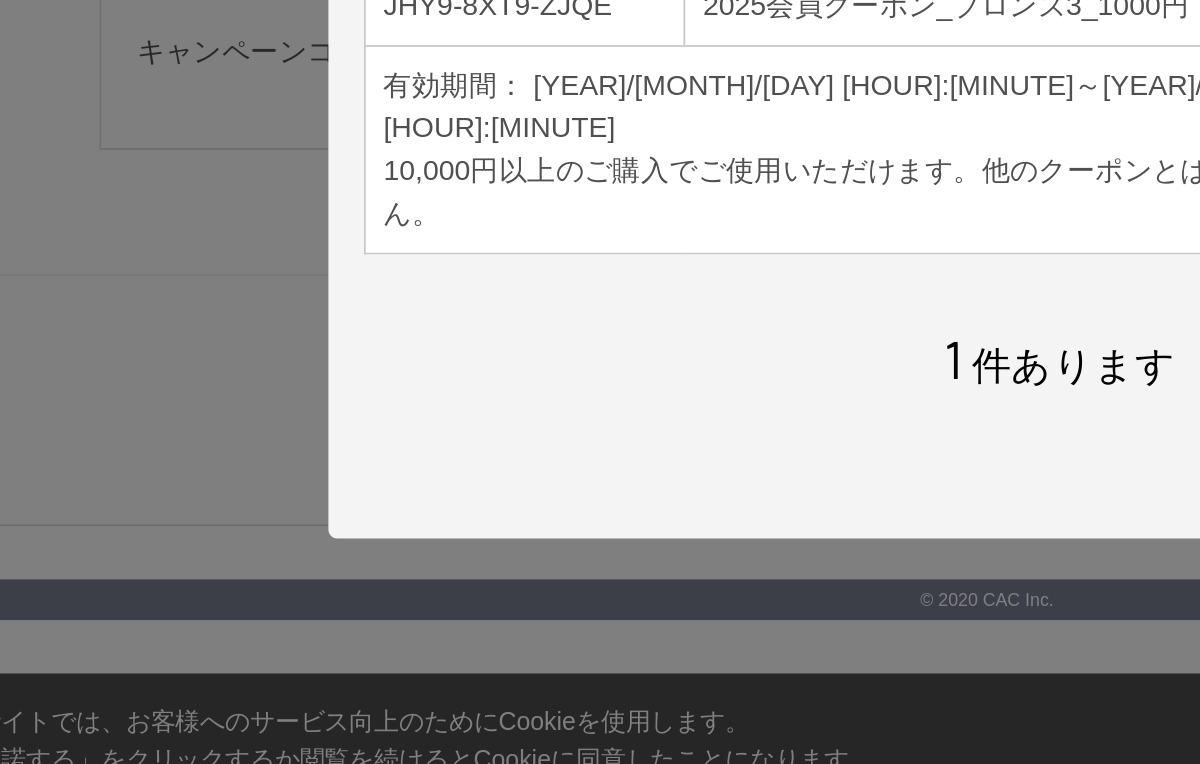 scroll, scrollTop: 0, scrollLeft: 0, axis: both 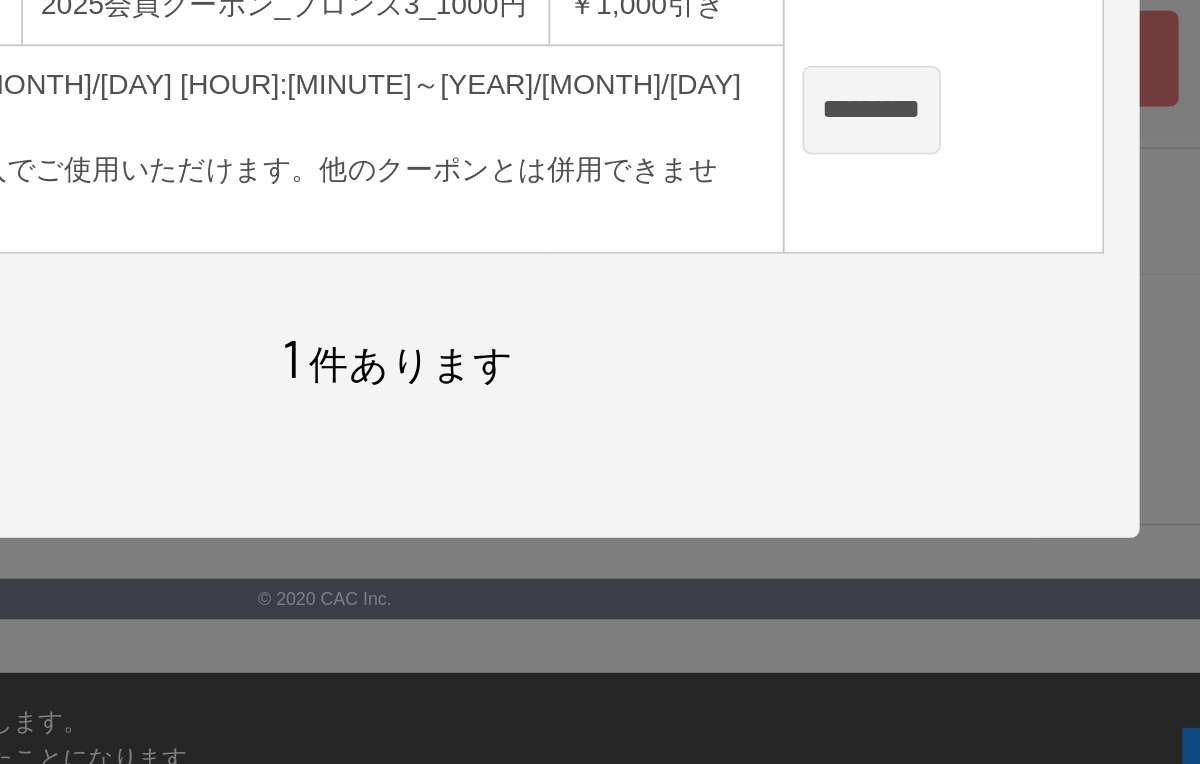 click on "*********" at bounding box center [908, 350] 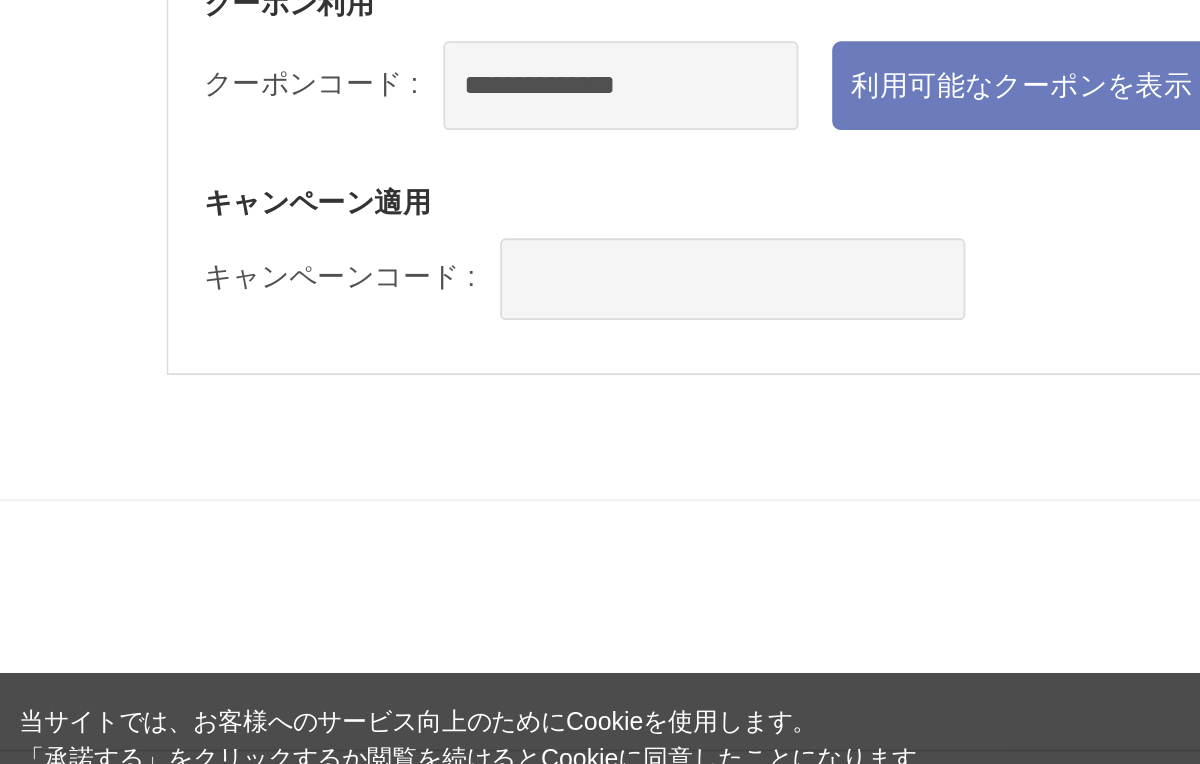 scroll, scrollTop: 2039, scrollLeft: 0, axis: vertical 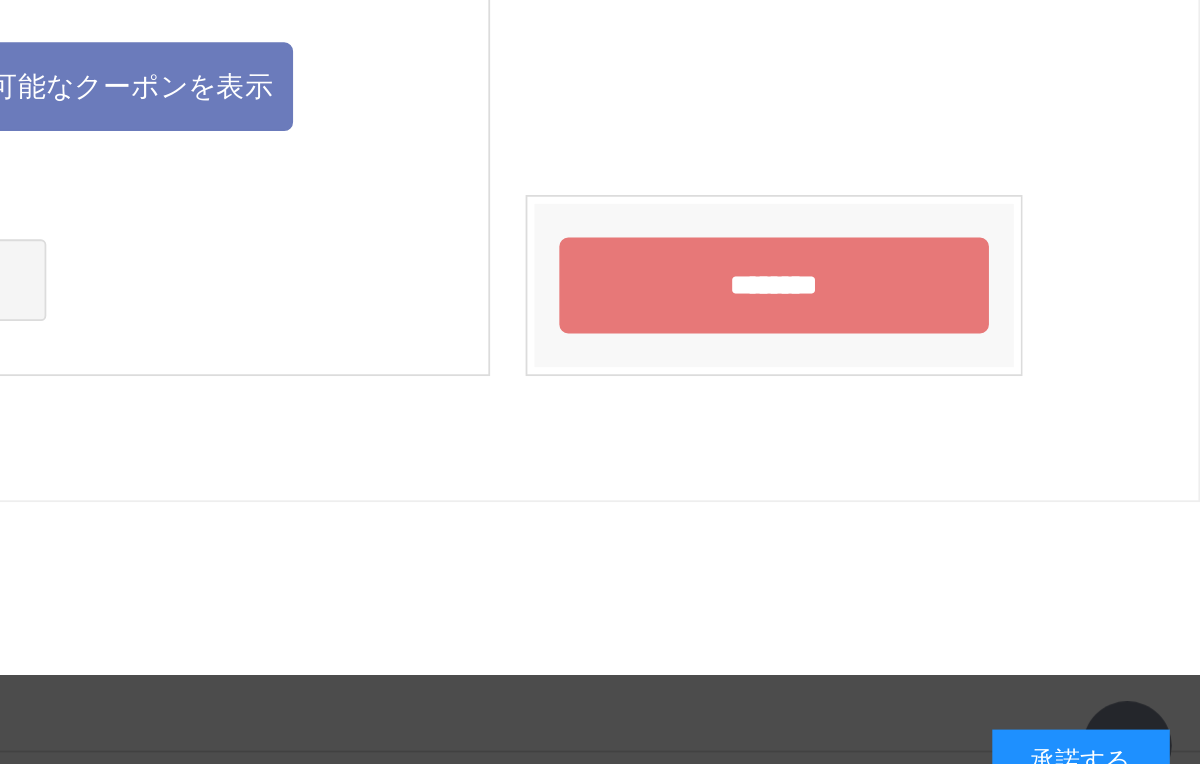click on "********" at bounding box center [960, 448] 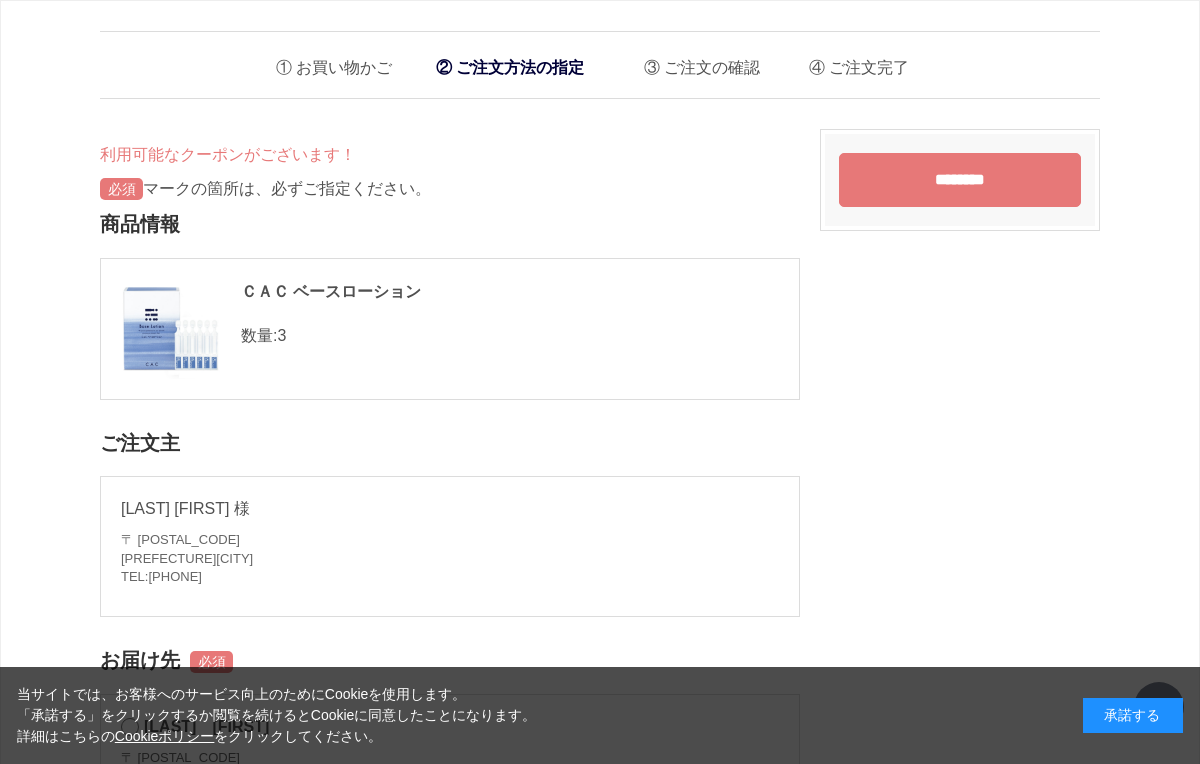 scroll, scrollTop: 2039, scrollLeft: 0, axis: vertical 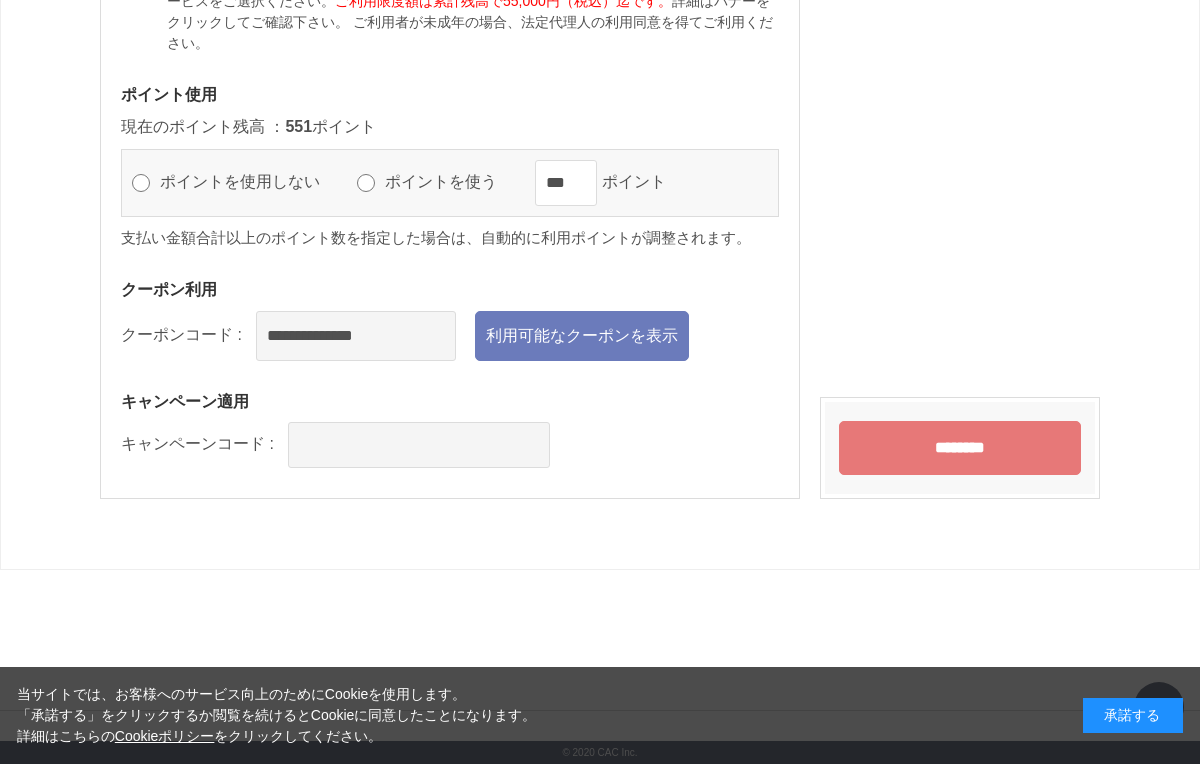 click on "利用可能なクーポンを表示" at bounding box center [582, 336] 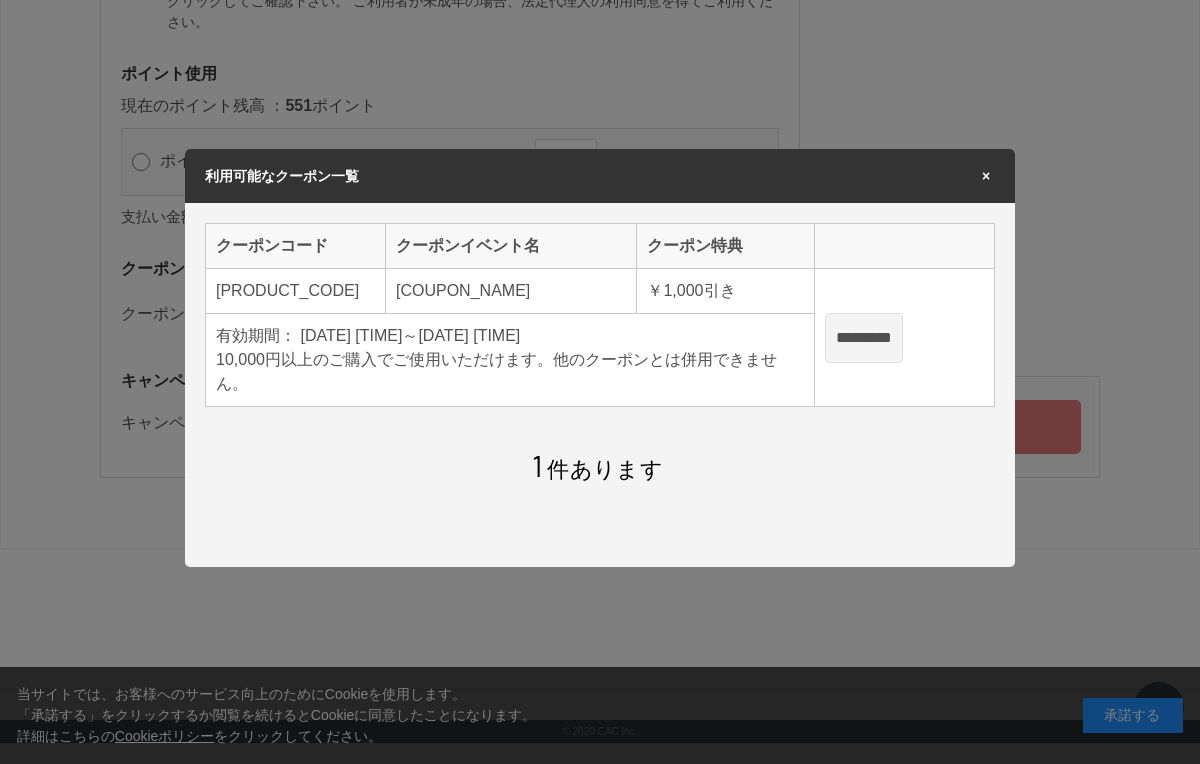 scroll, scrollTop: 0, scrollLeft: 0, axis: both 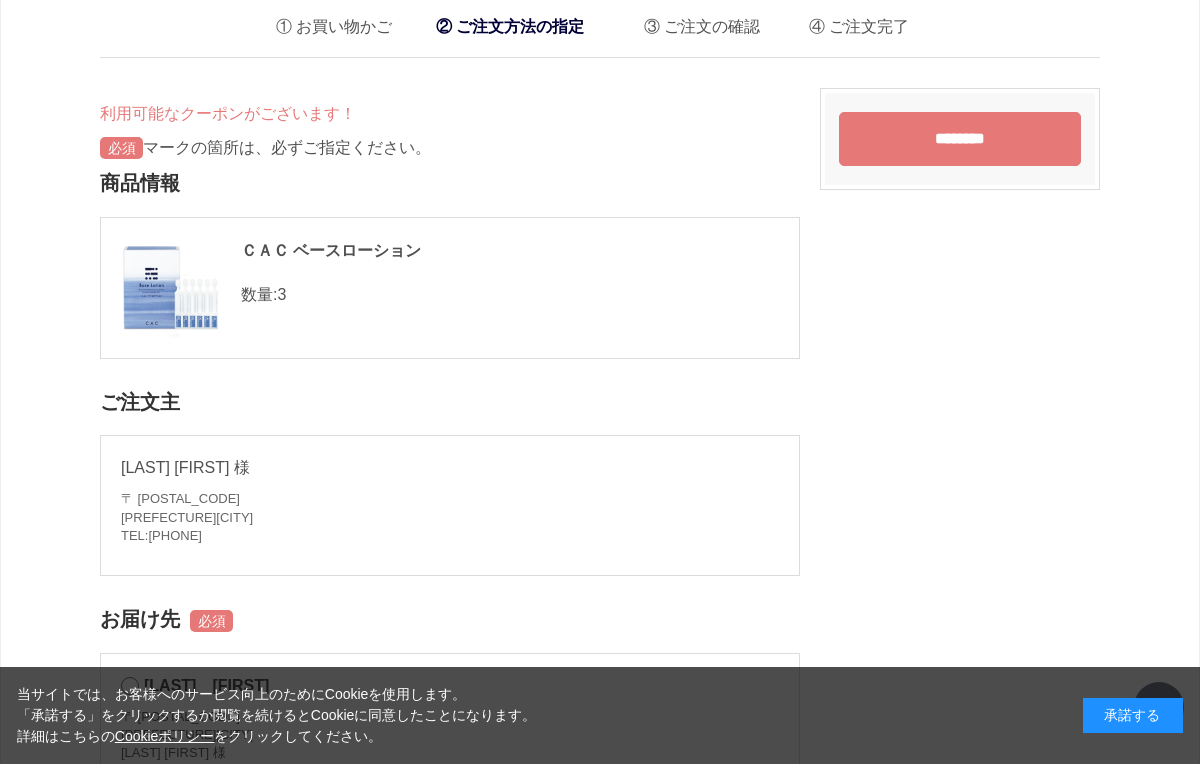 click on "**********" at bounding box center [600, 1292] 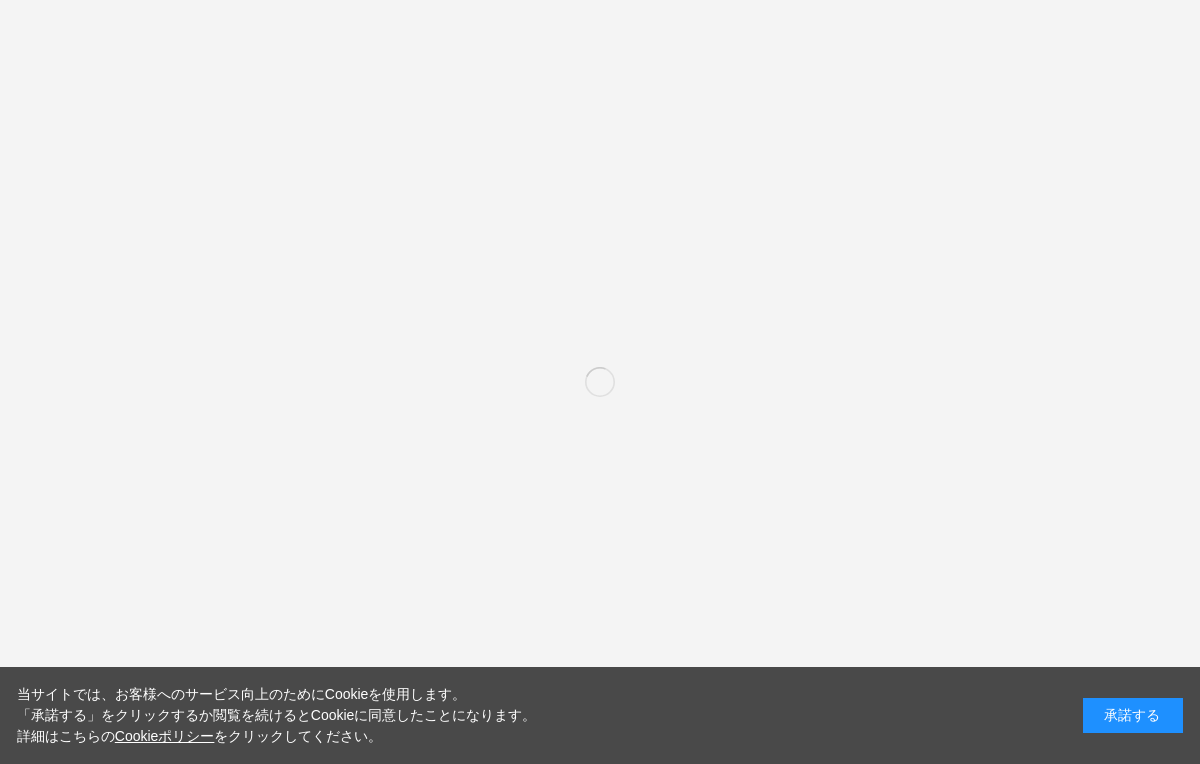 scroll, scrollTop: 0, scrollLeft: 0, axis: both 